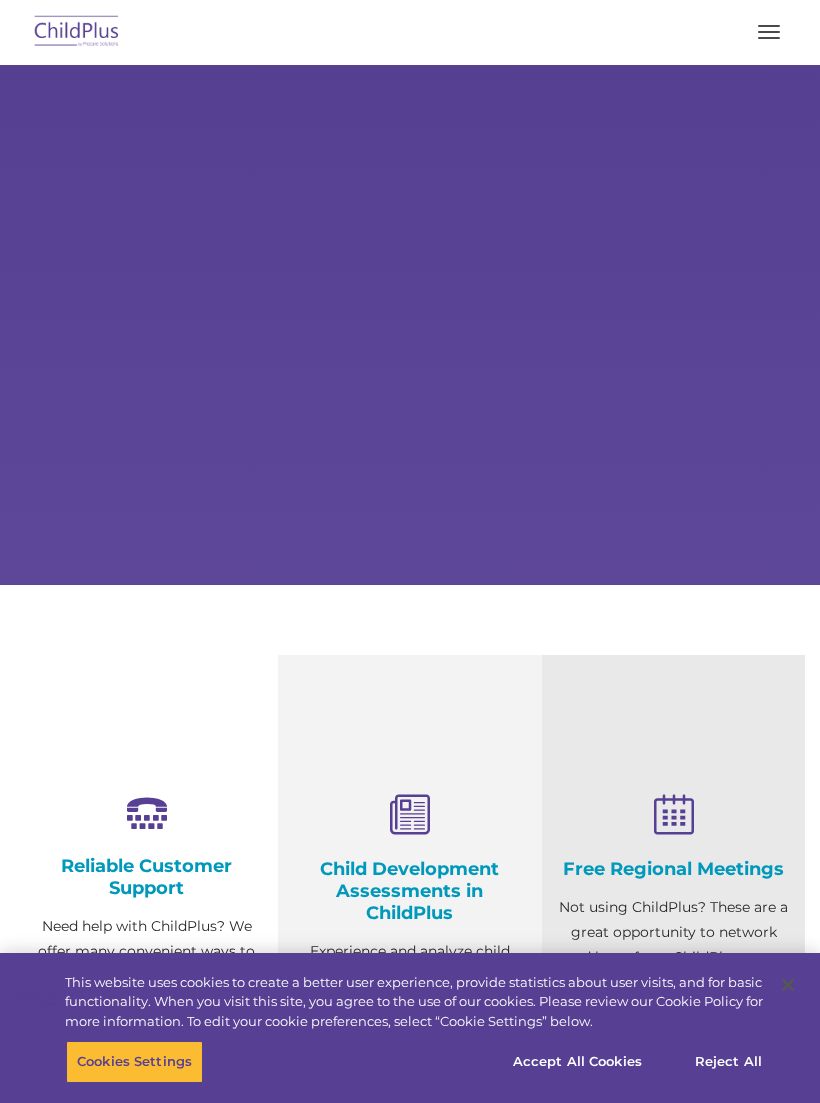 scroll, scrollTop: 0, scrollLeft: 0, axis: both 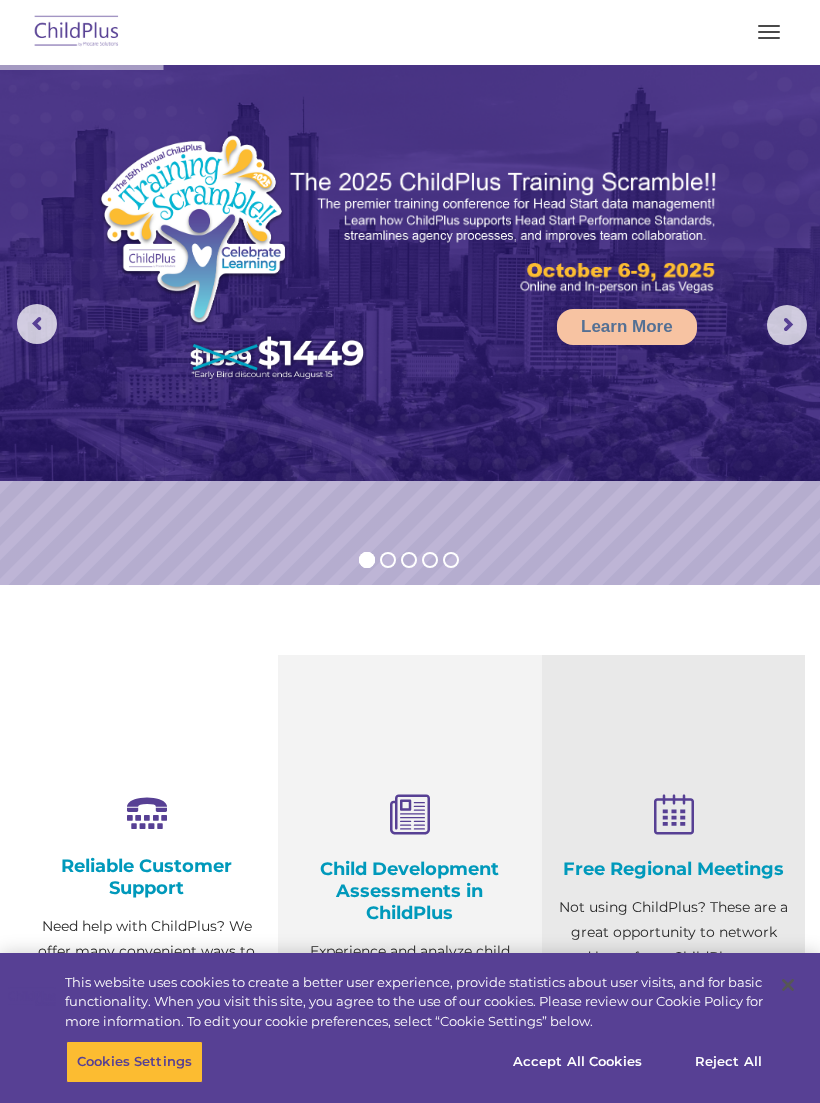 click at bounding box center (769, 32) 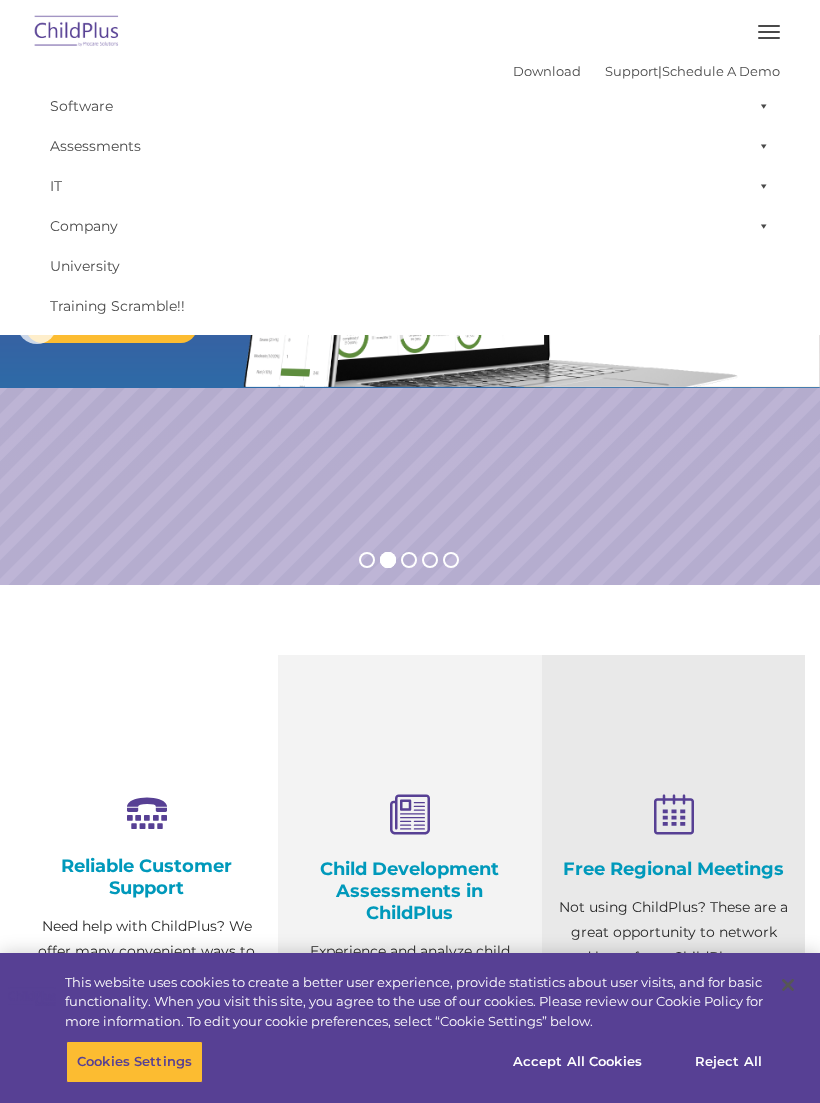 click on "Software" at bounding box center [410, 106] 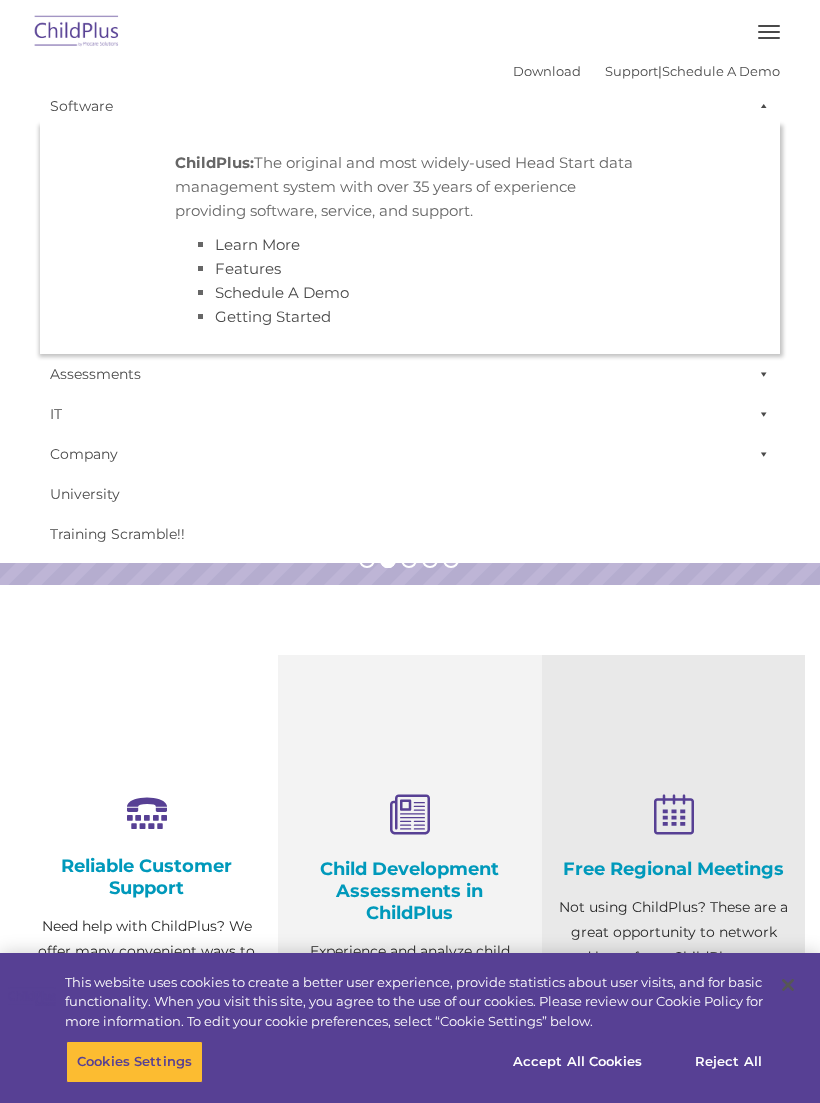 scroll, scrollTop: 0, scrollLeft: 0, axis: both 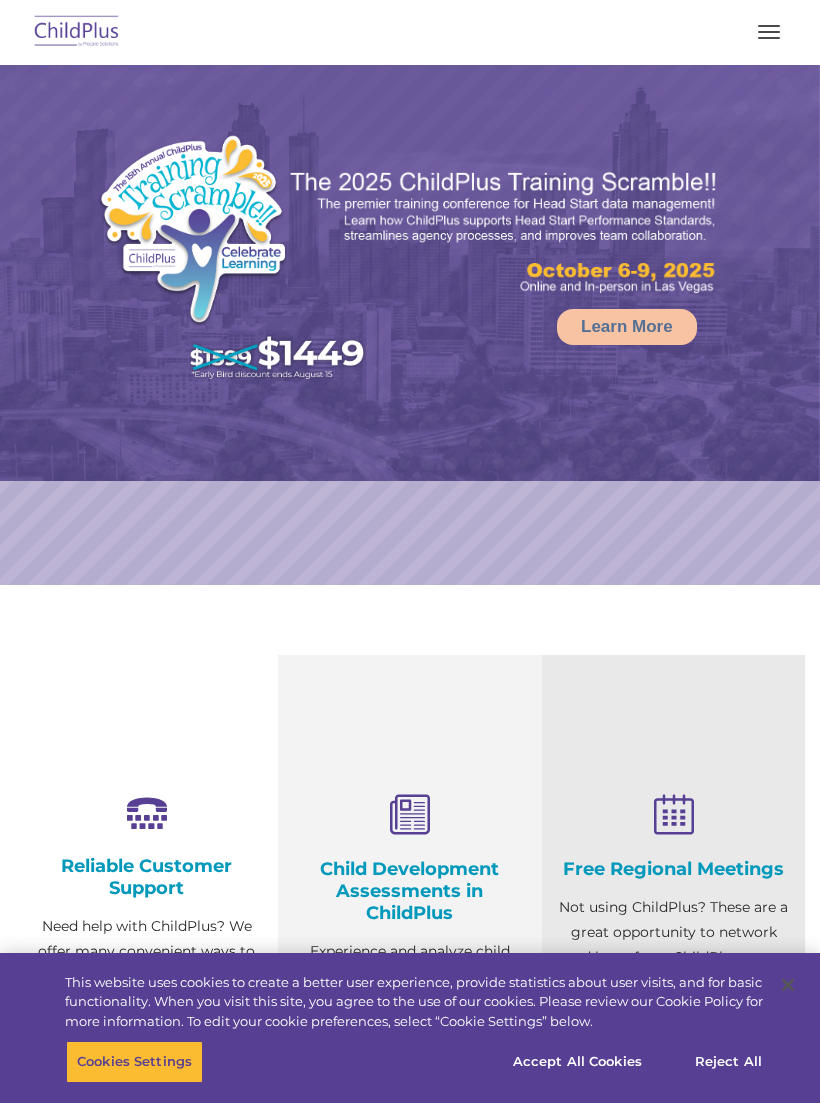 select on "MEDIUM" 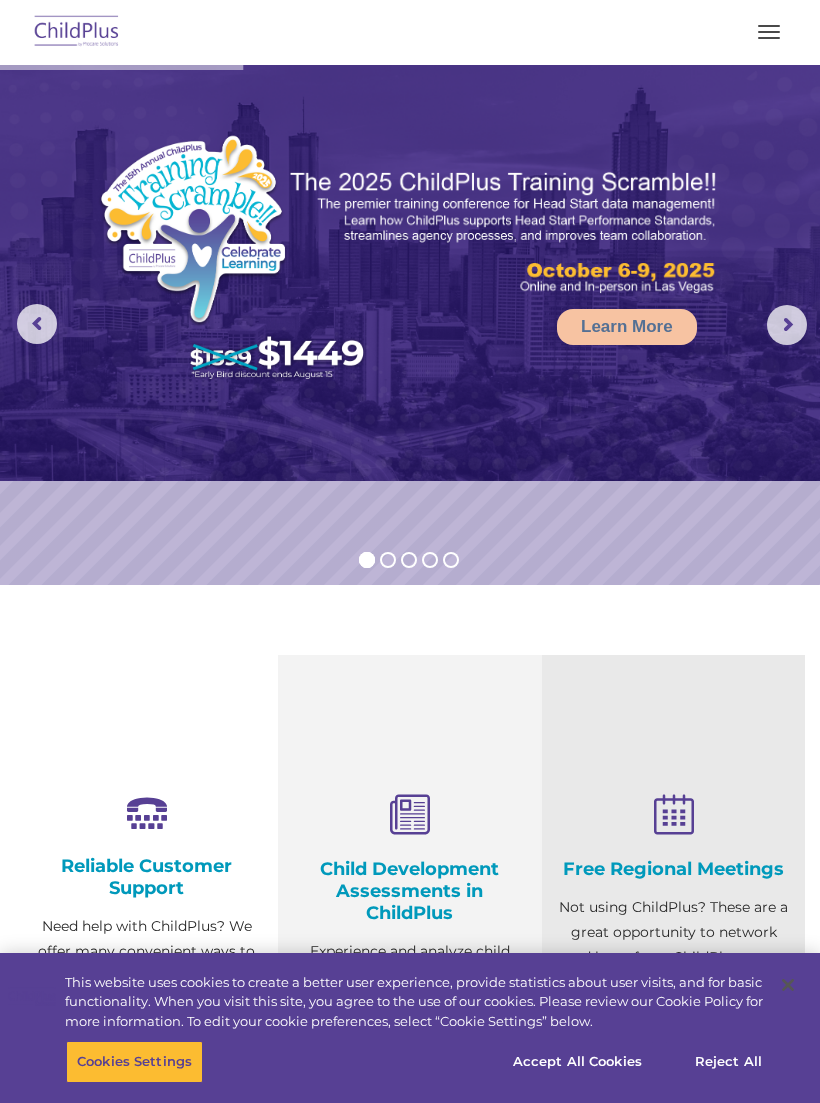 click at bounding box center [769, 32] 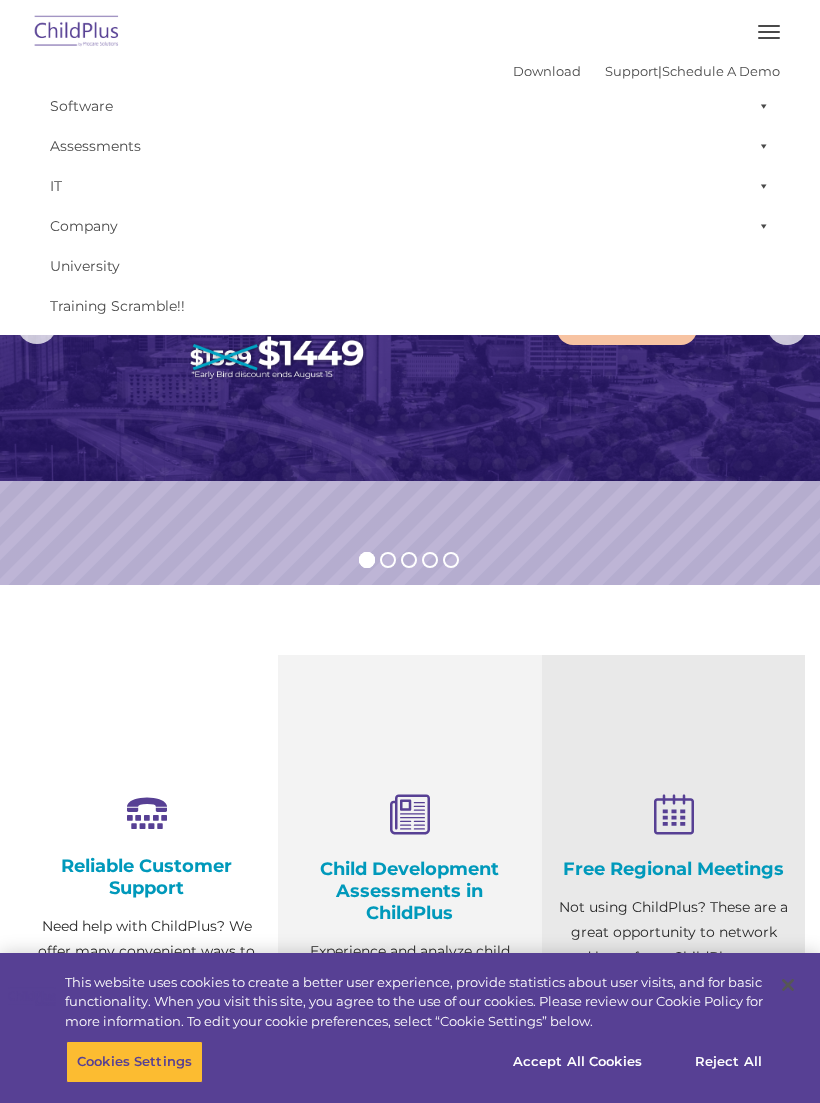 click on "Software" at bounding box center (410, 106) 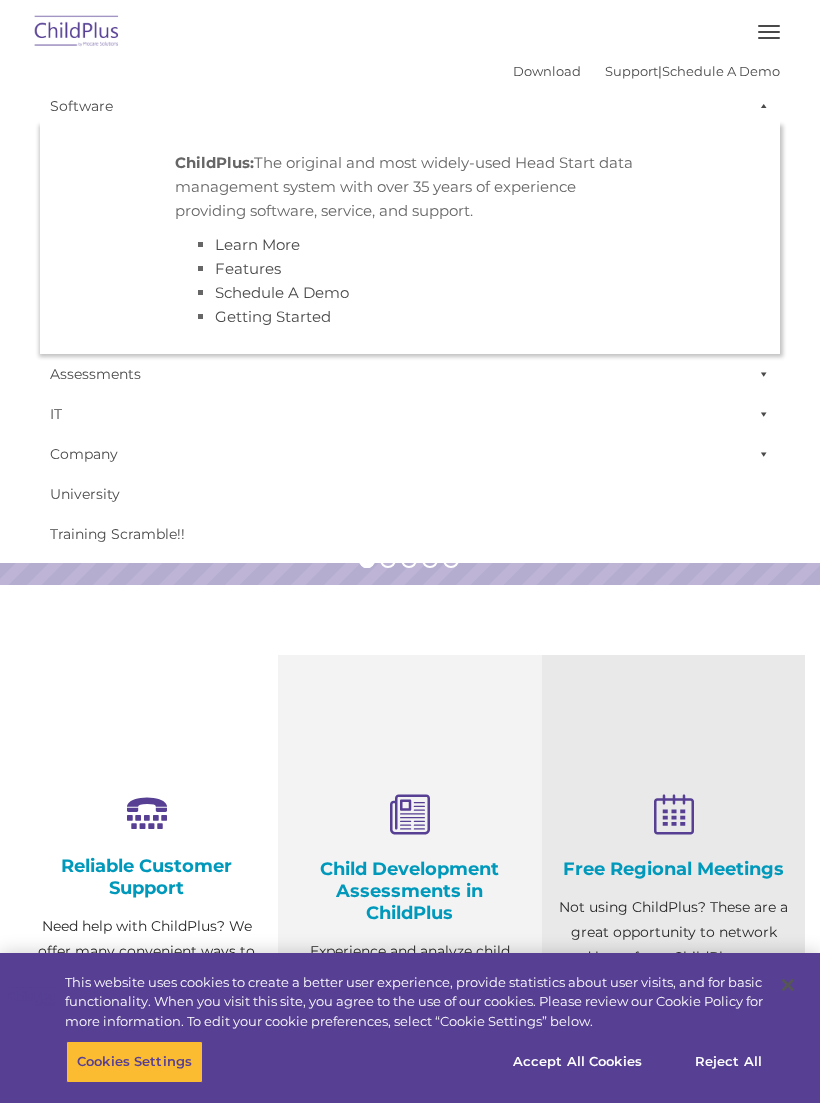 click on "Assessments" at bounding box center (410, 374) 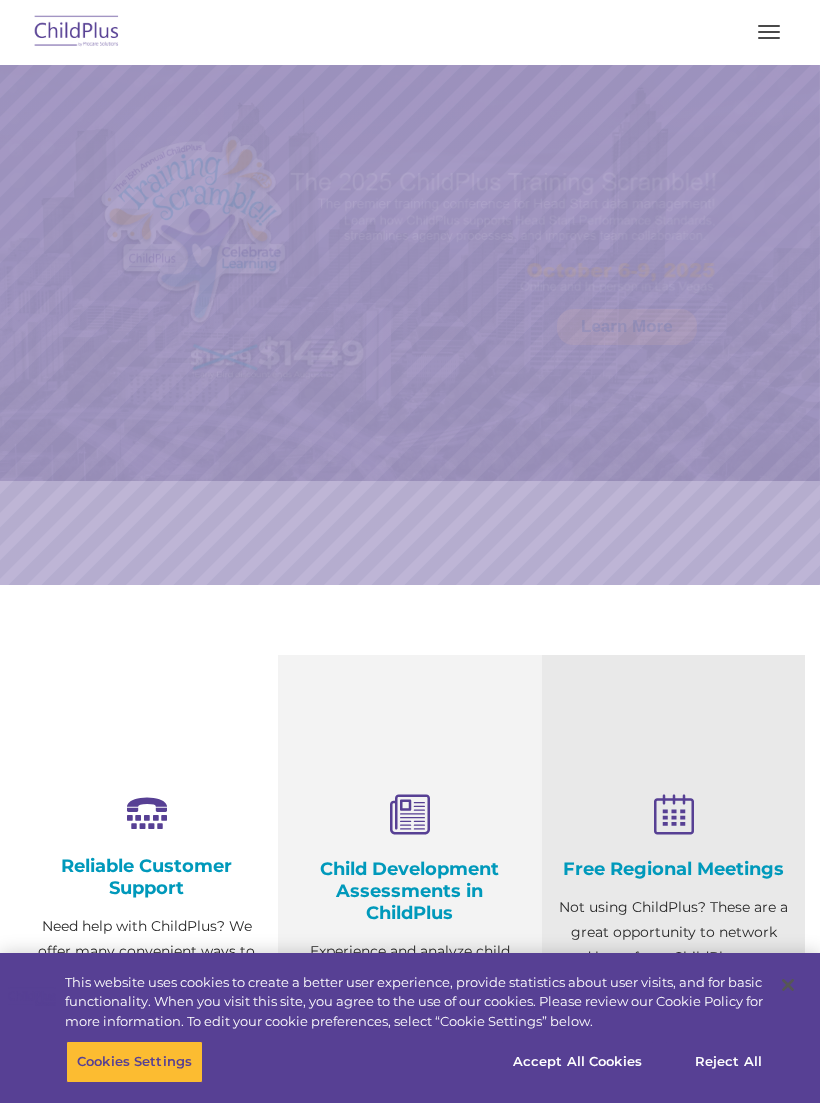 scroll, scrollTop: 0, scrollLeft: 0, axis: both 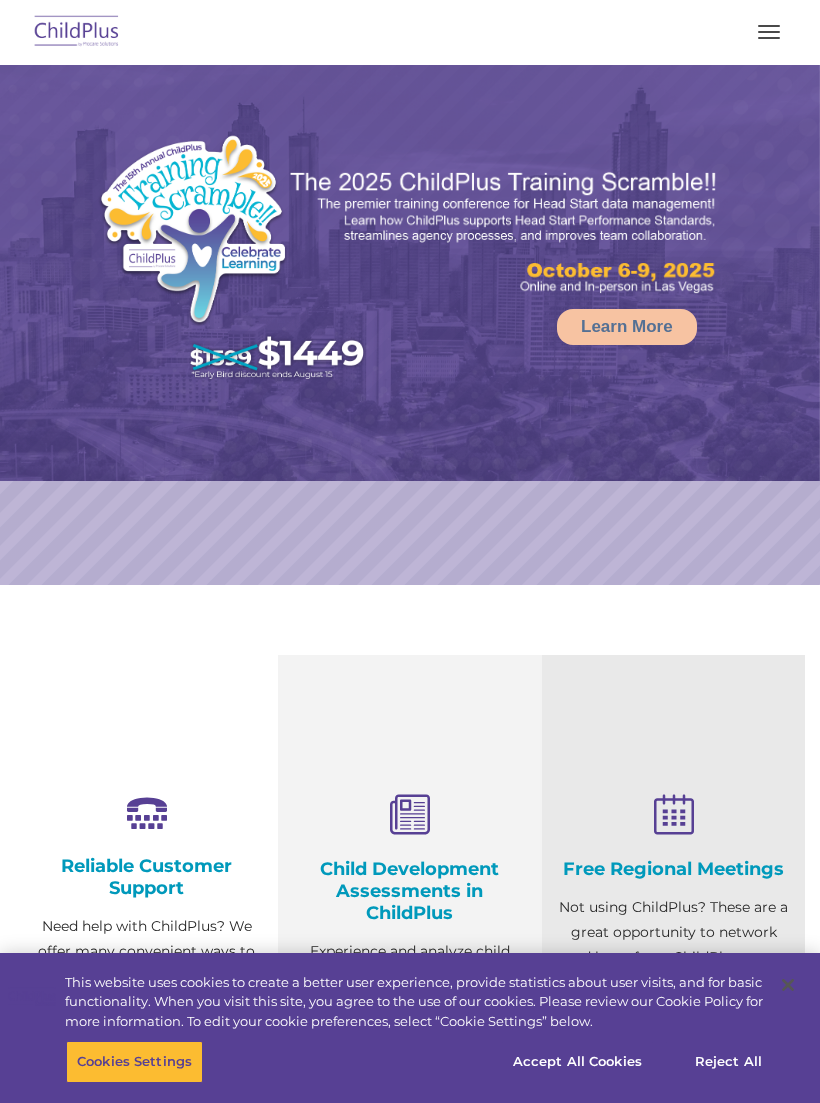 select on "MEDIUM" 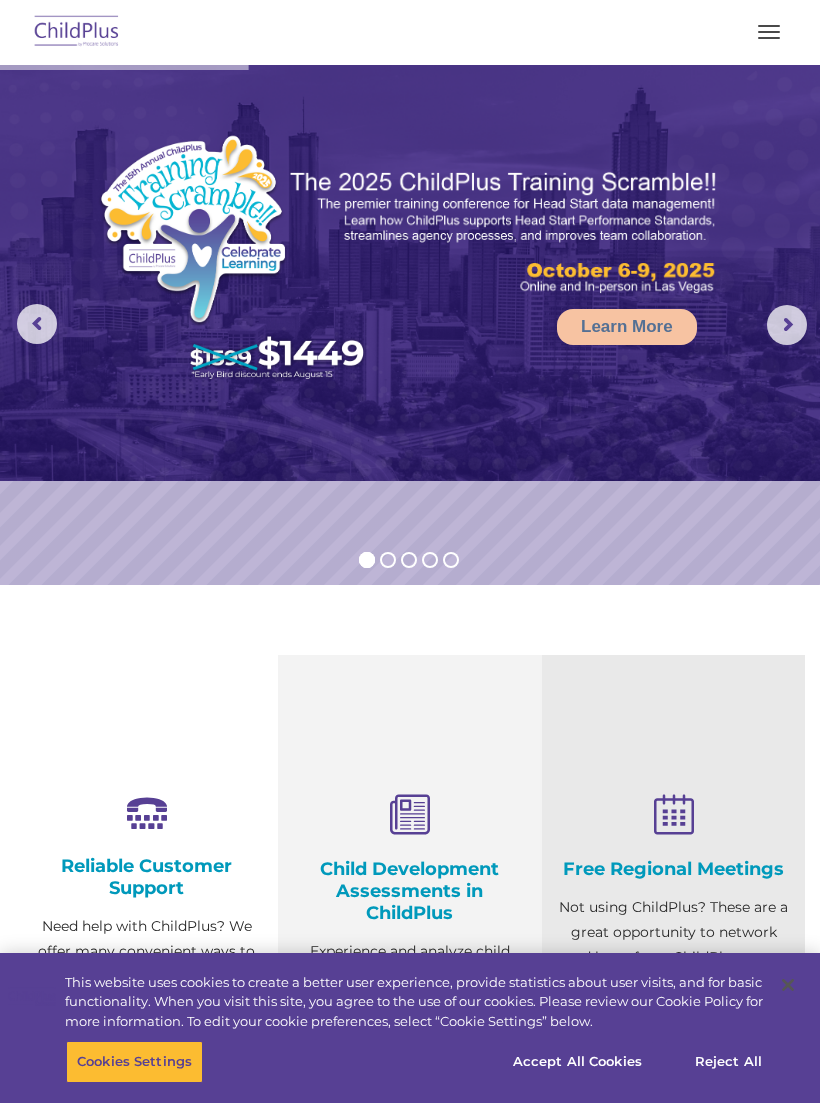 click at bounding box center (769, 32) 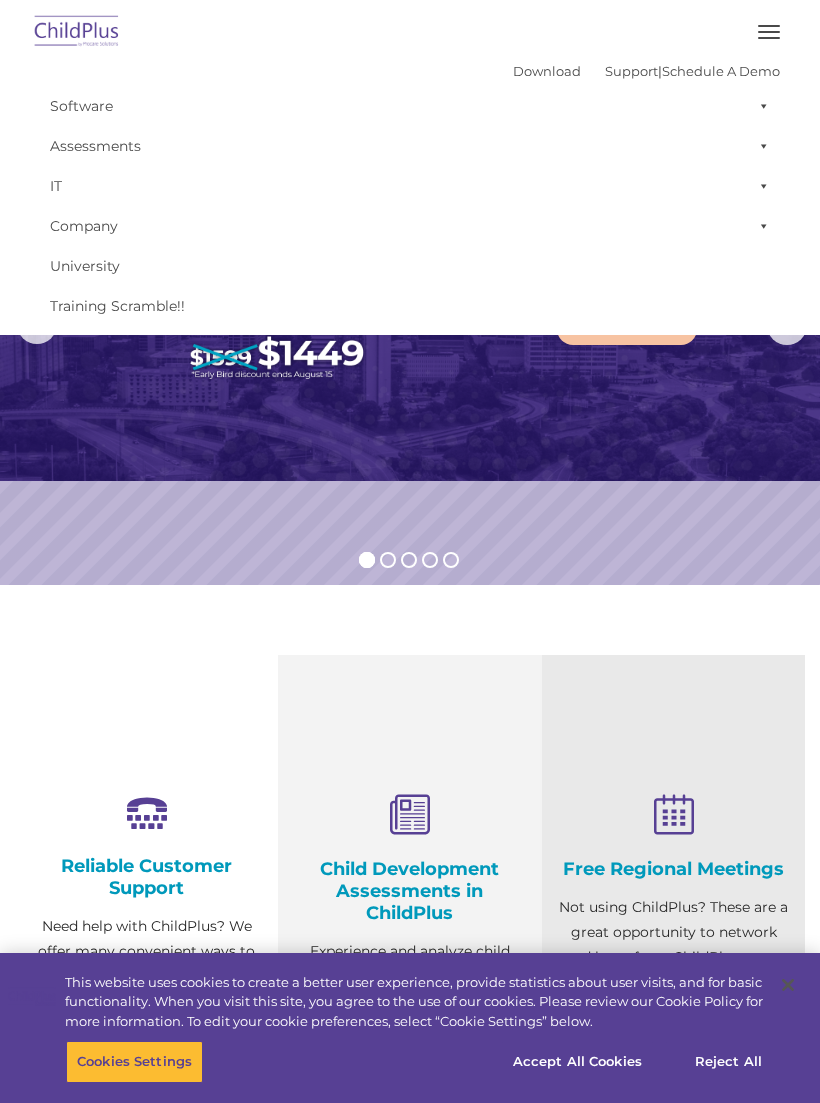 click at bounding box center (410, 273) 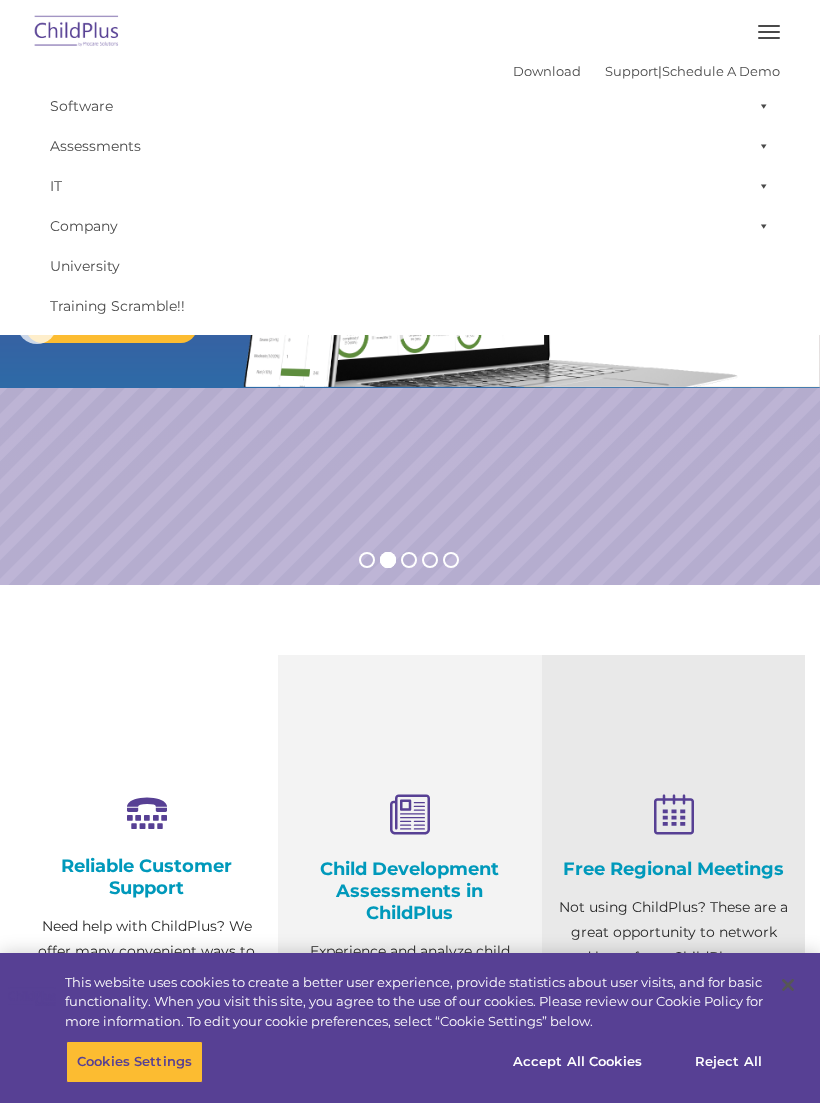 click on "Reliable Customer Support Need help with ChildPlus? We offer many convenient ways to contact our amazing Customer Support representatives, including online chats, scheduling appointments, and more. Learn more" at bounding box center [146, 962] 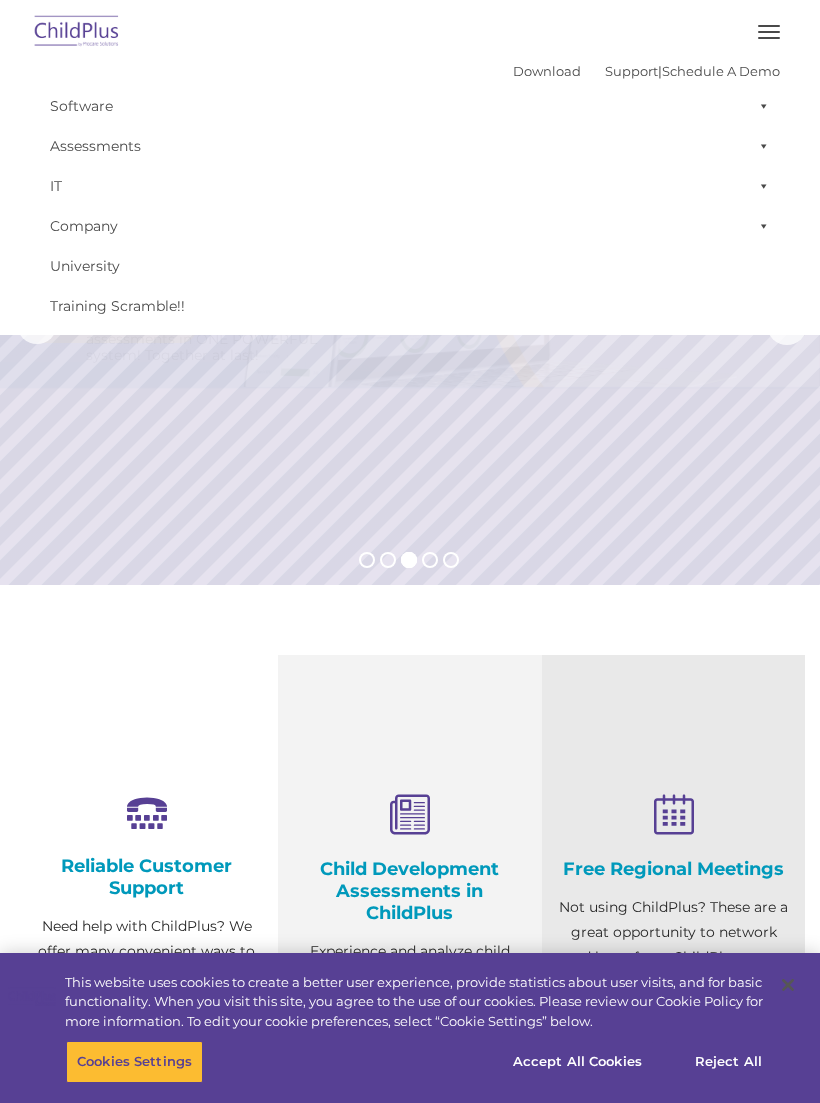 scroll, scrollTop: 0, scrollLeft: 0, axis: both 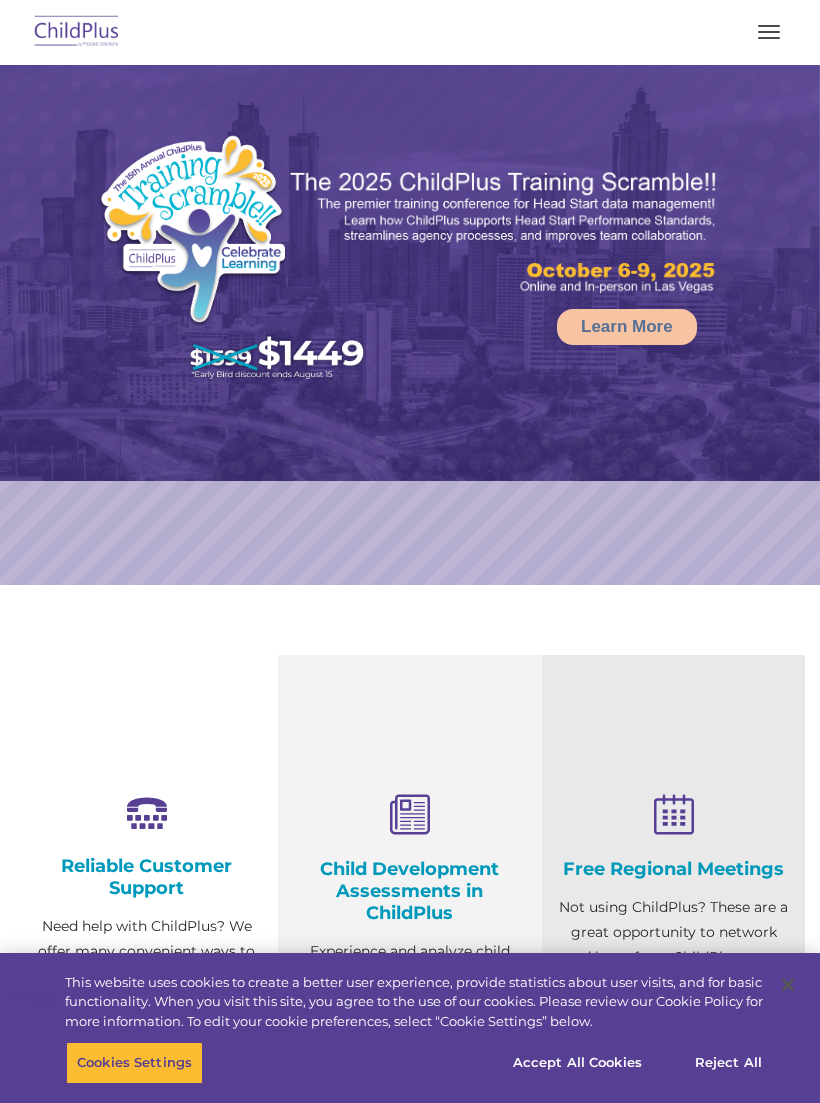 select on "MEDIUM" 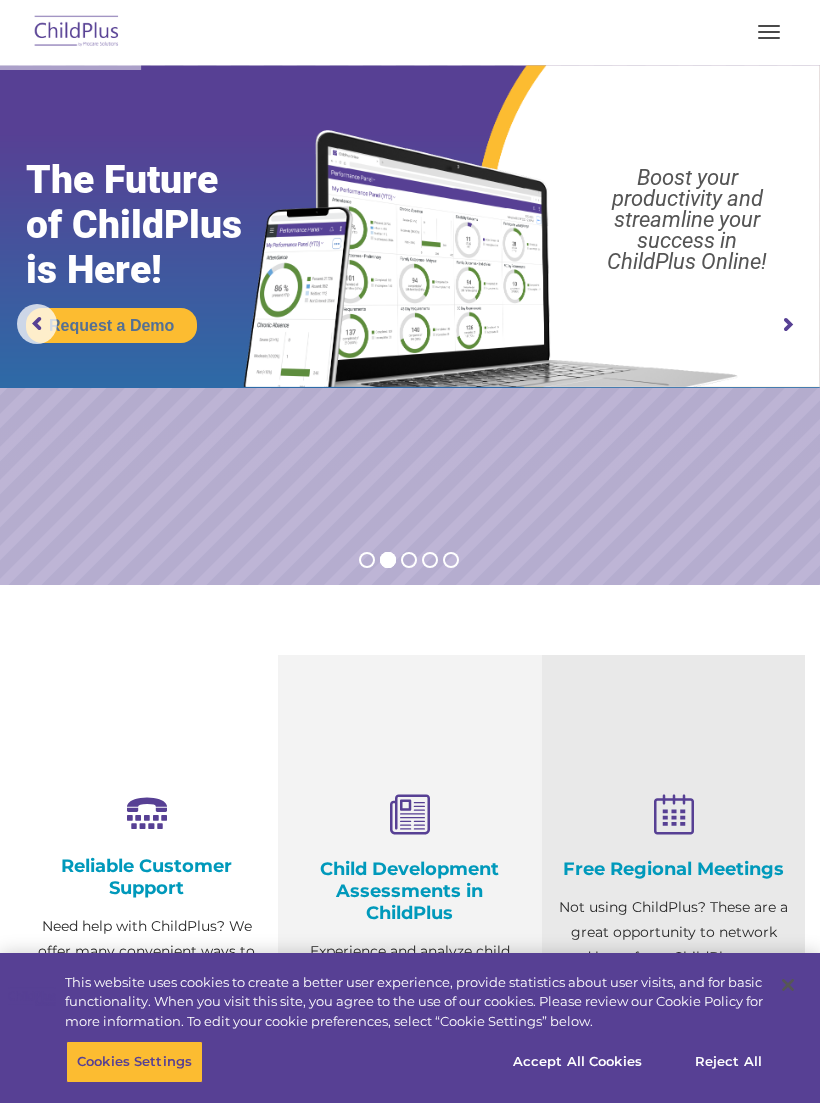 click at bounding box center (769, 32) 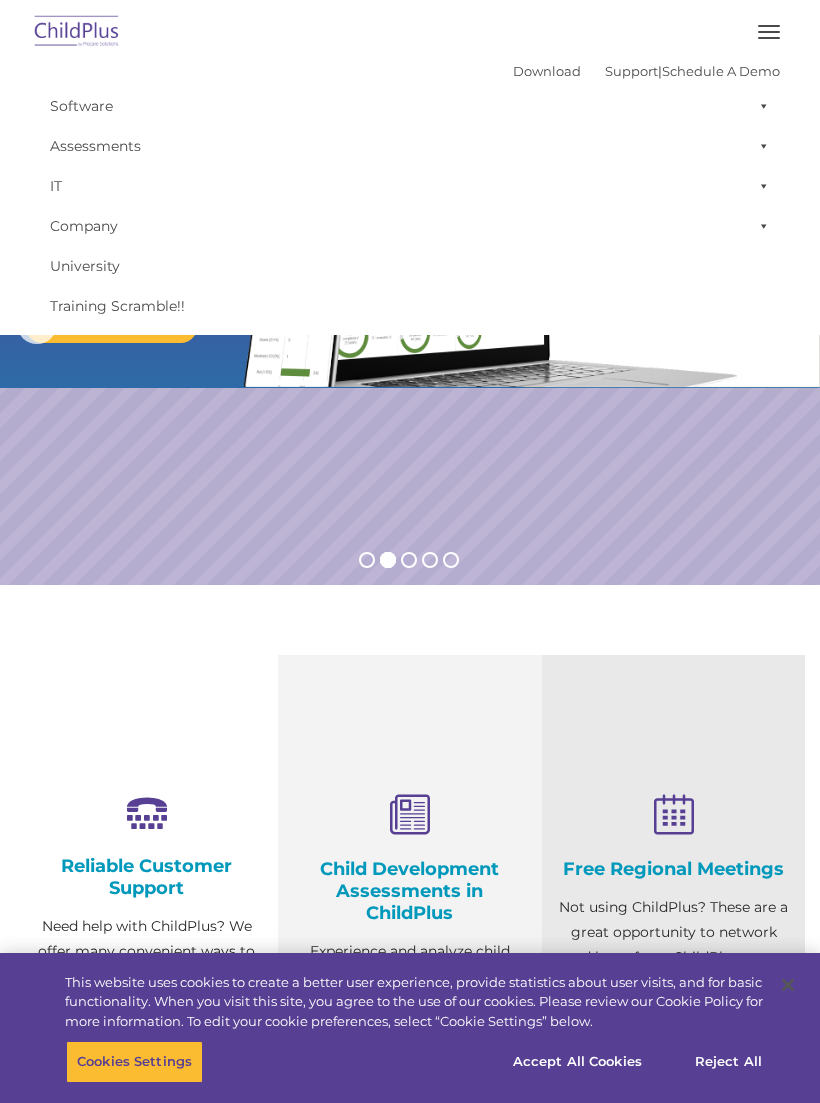 click on "Support" at bounding box center (631, 71) 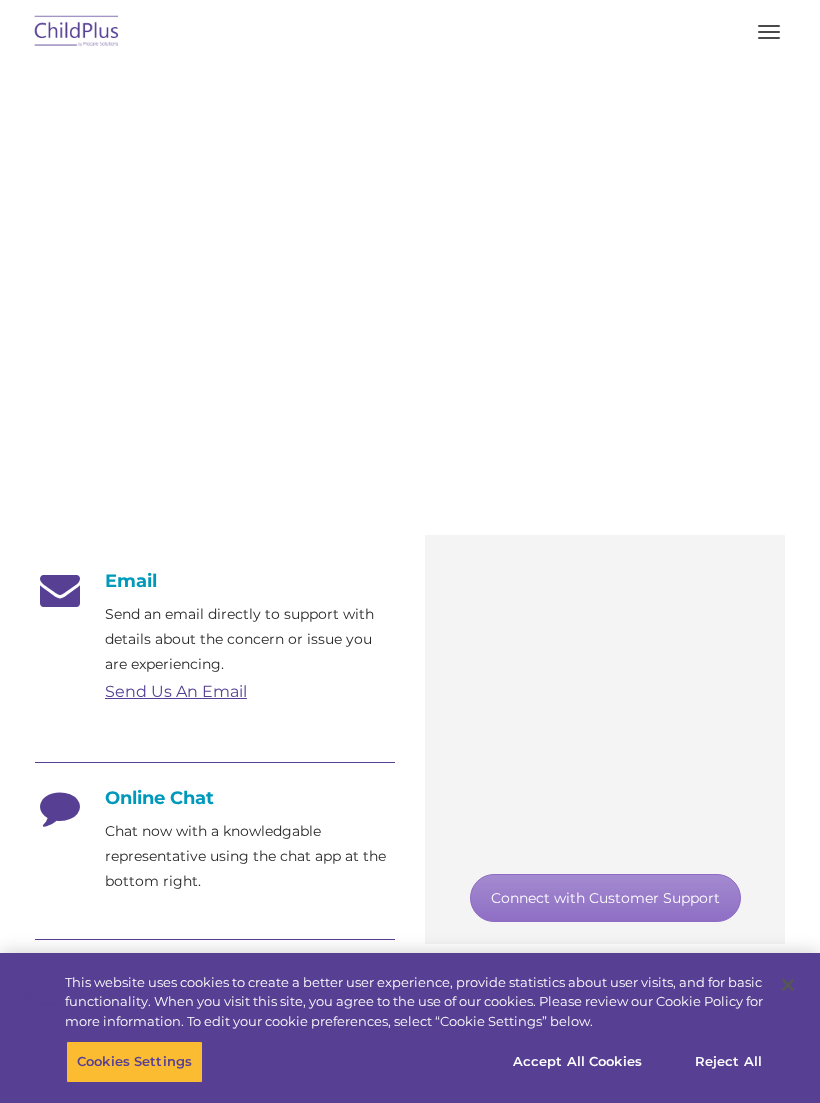 scroll, scrollTop: 0, scrollLeft: 0, axis: both 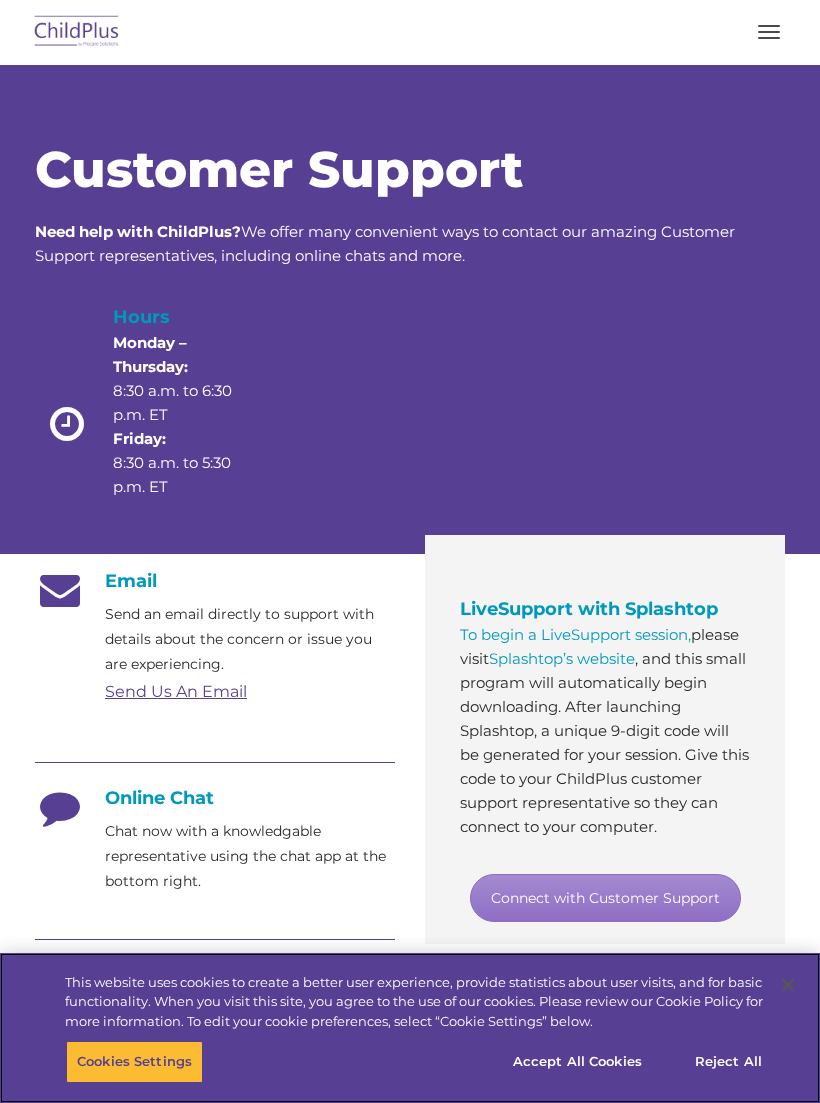 click at bounding box center (77, 32) 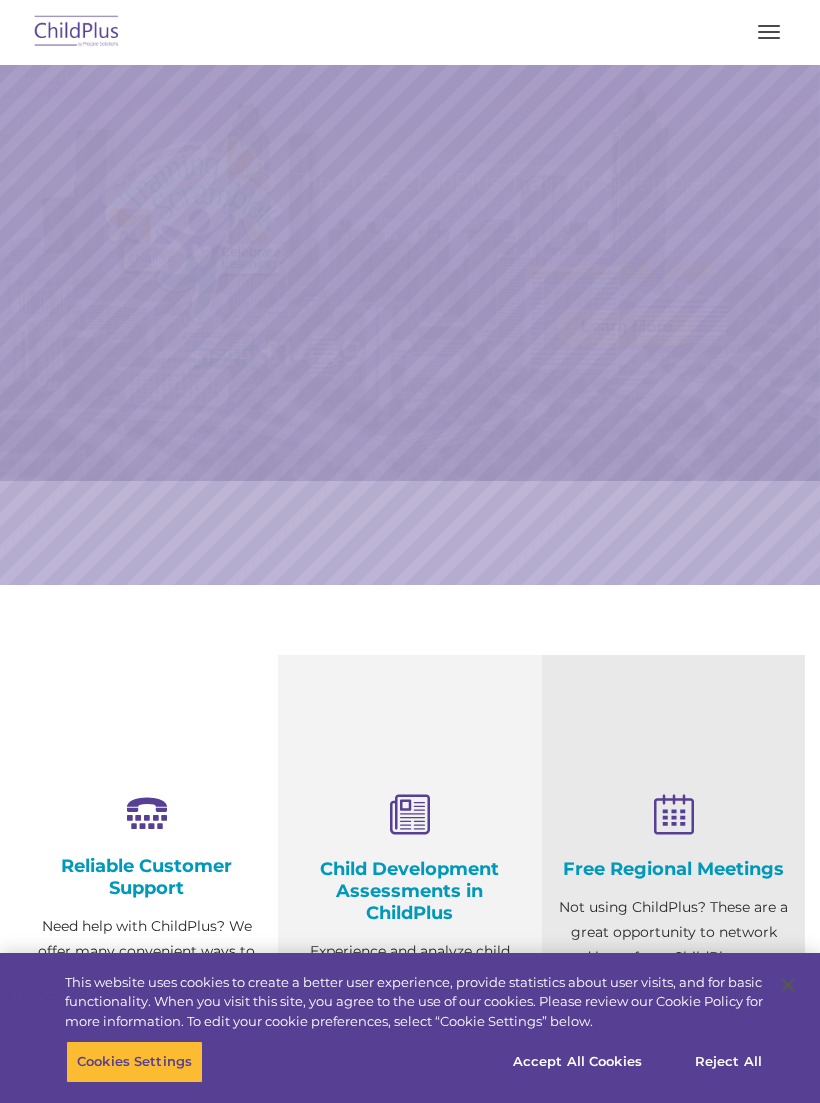 scroll, scrollTop: 0, scrollLeft: 0, axis: both 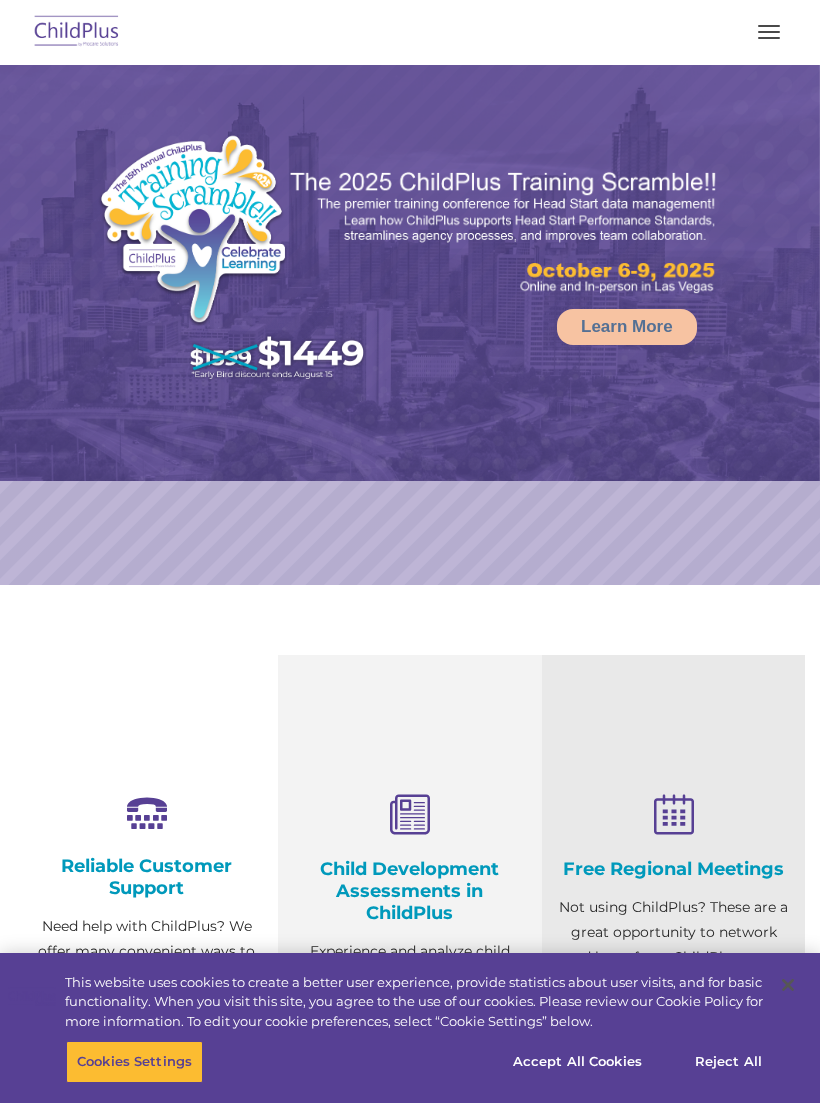 select on "MEDIUM" 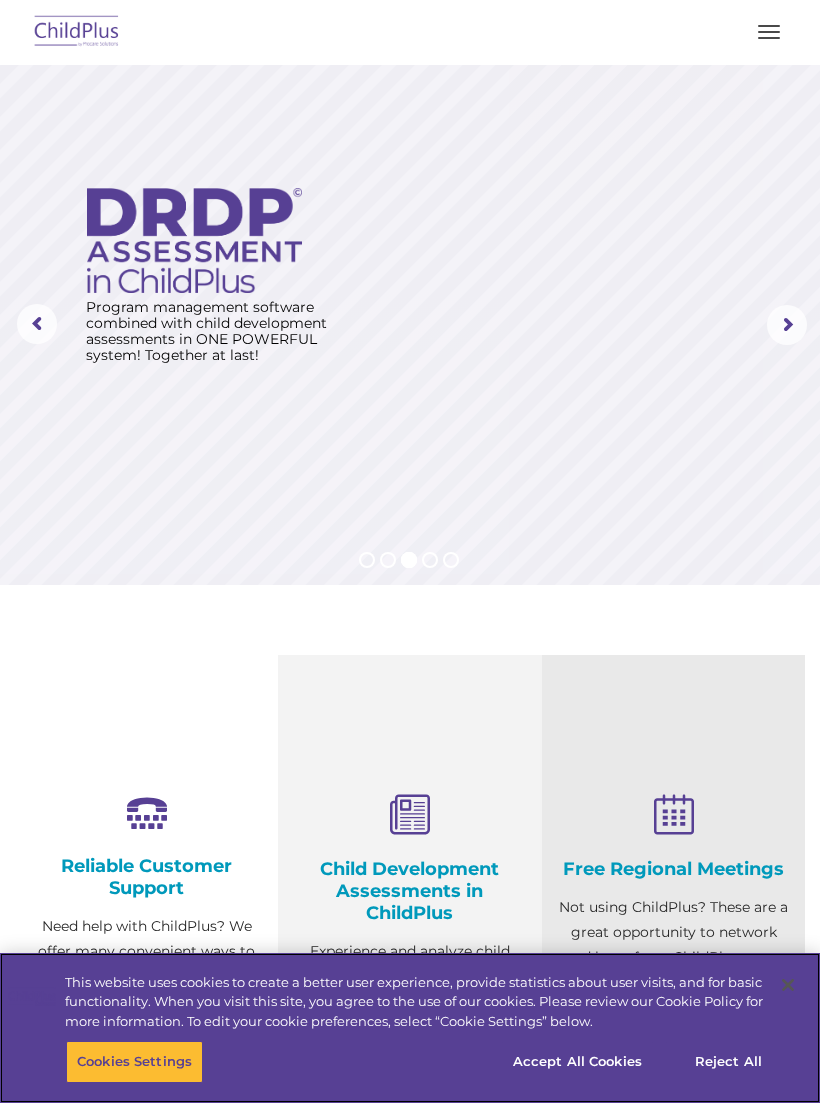 scroll, scrollTop: 0, scrollLeft: 0, axis: both 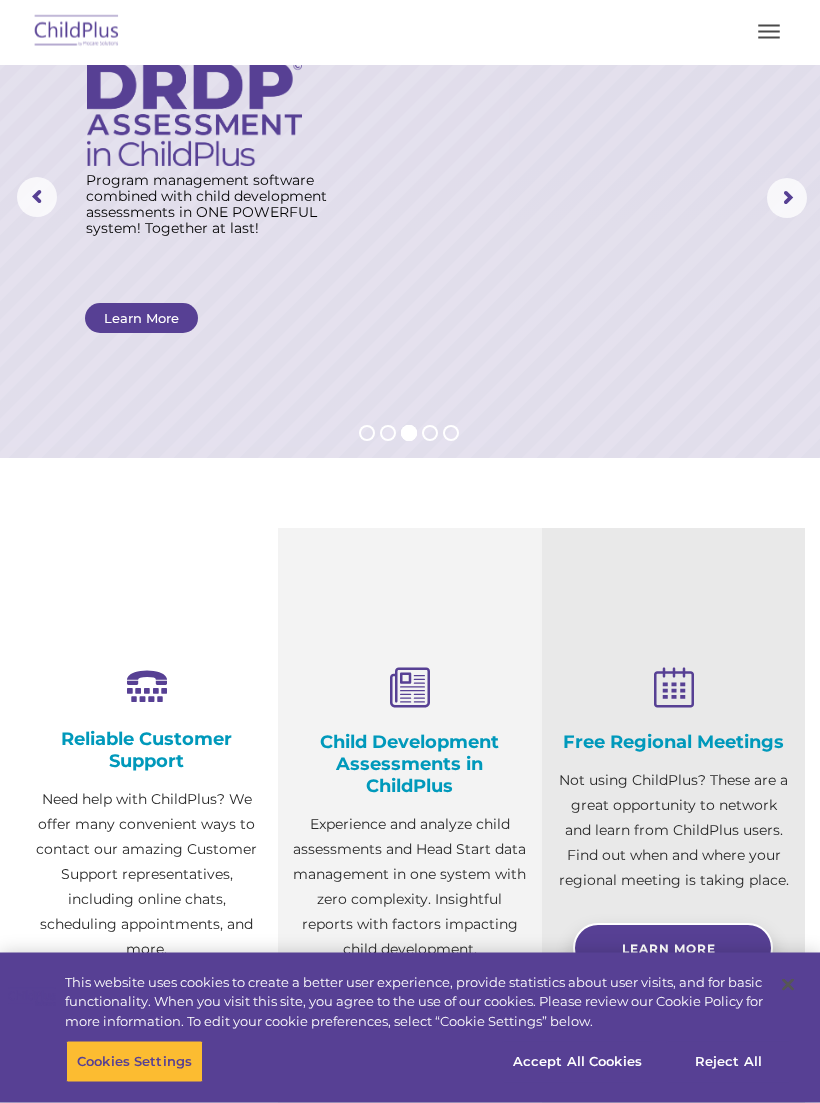 click at bounding box center (769, 32) 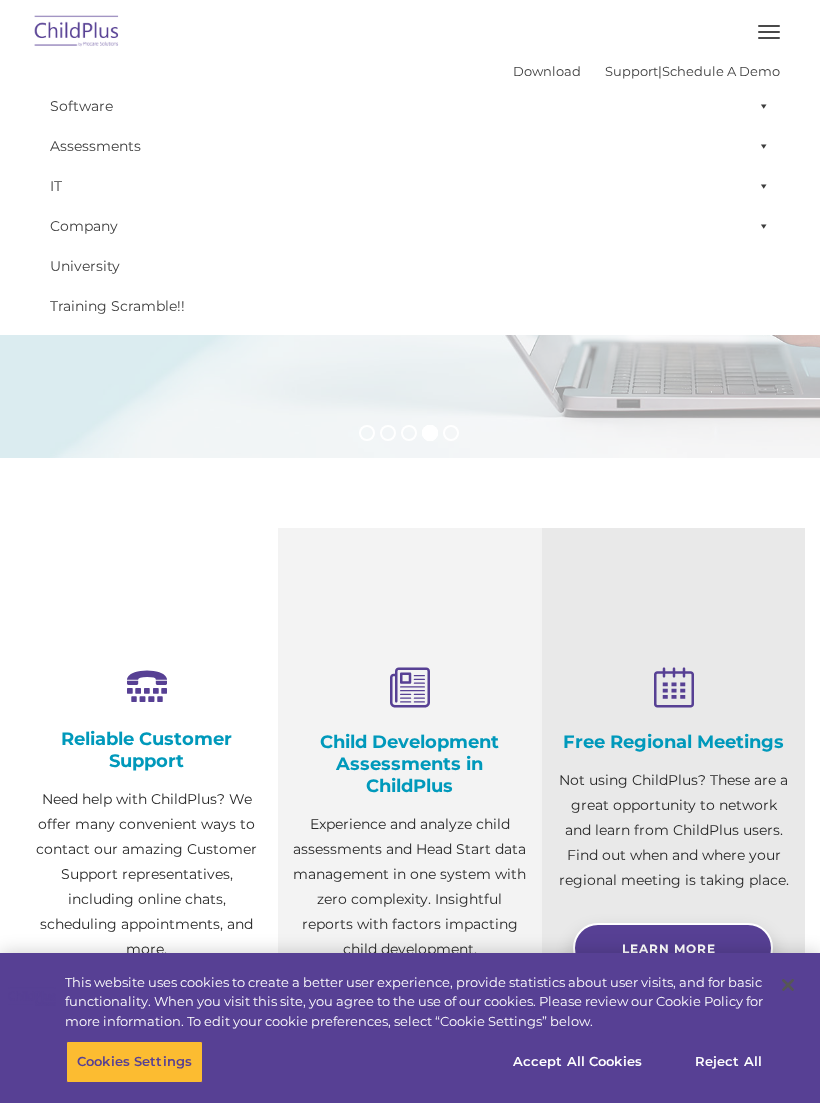 scroll, scrollTop: 126, scrollLeft: 0, axis: vertical 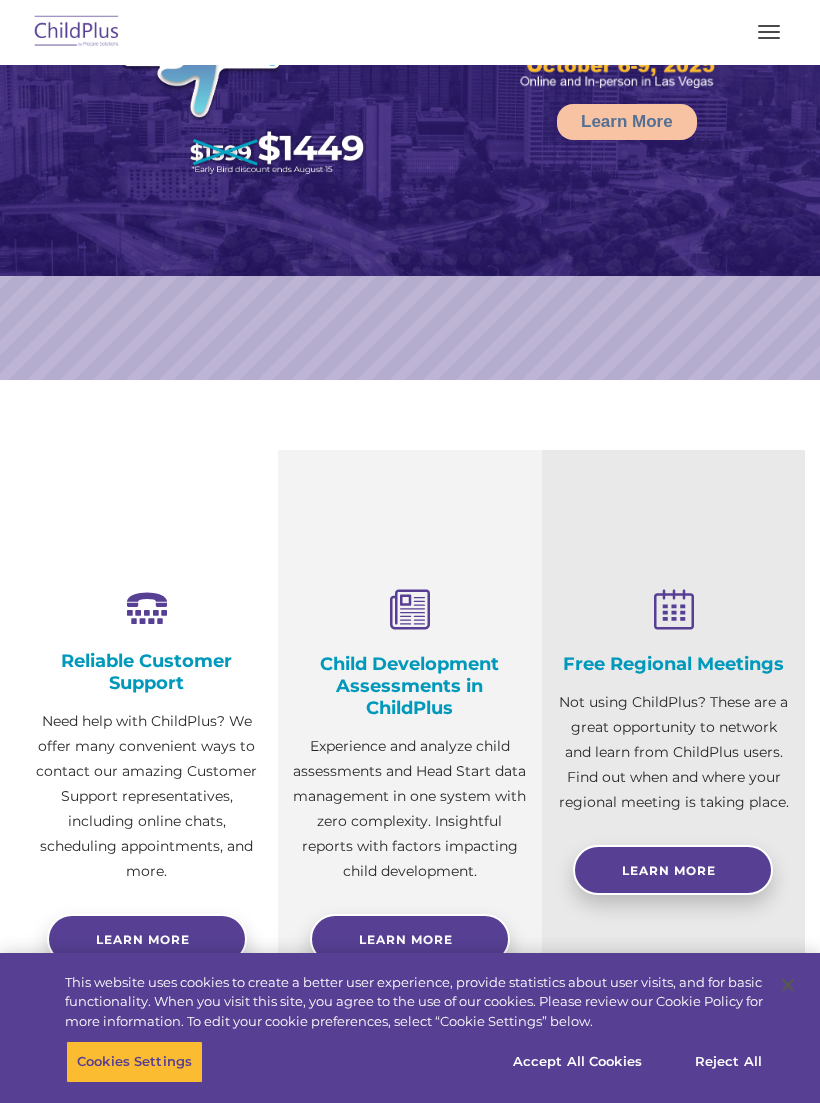 select on "MEDIUM" 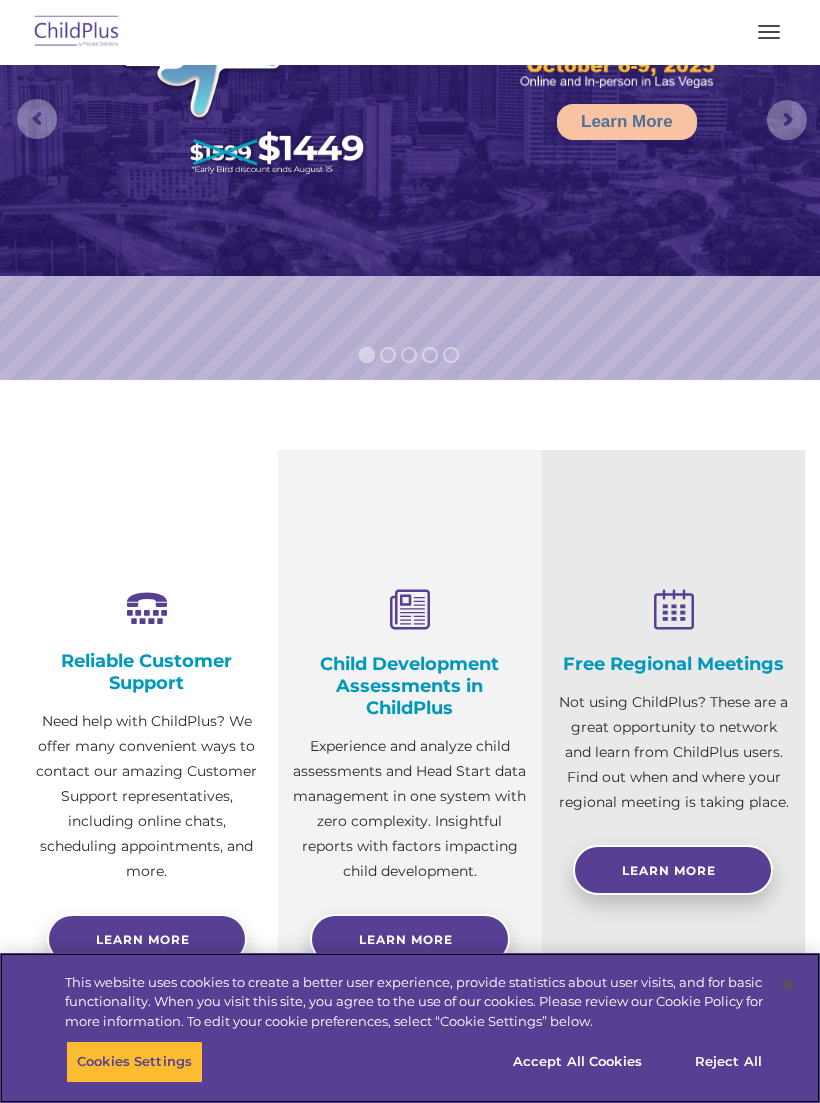 scroll, scrollTop: 204, scrollLeft: 0, axis: vertical 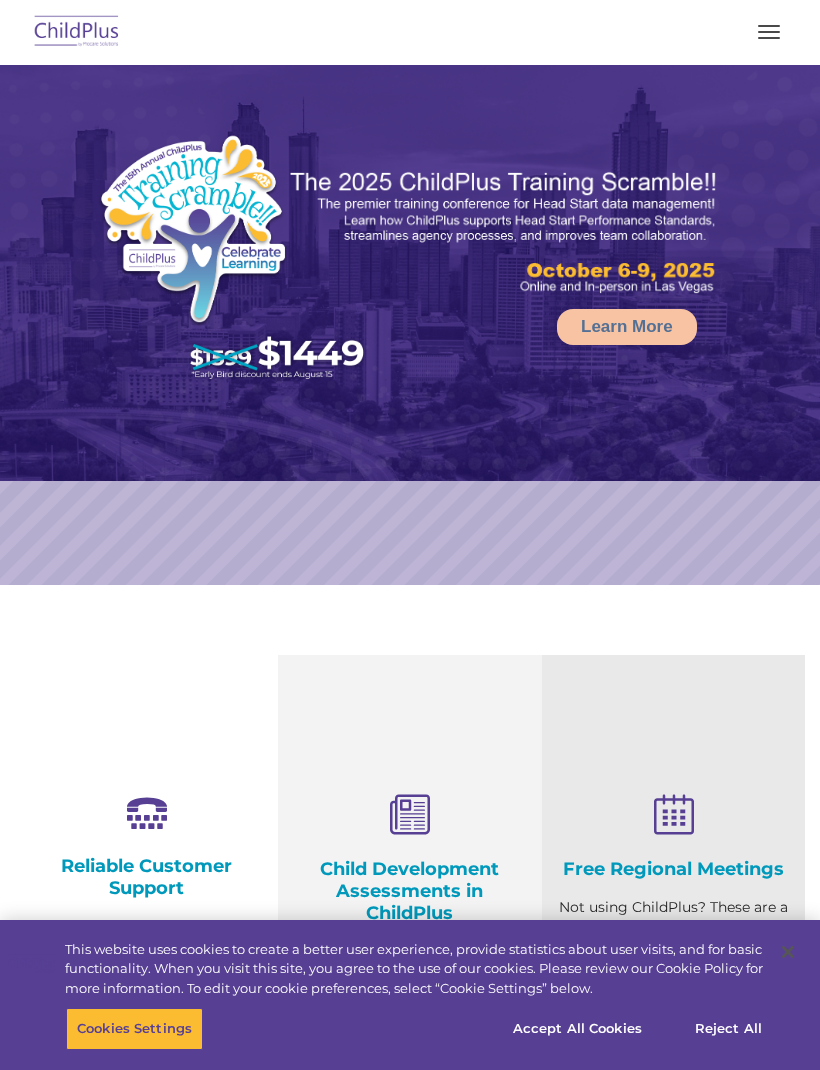 select on "MEDIUM" 